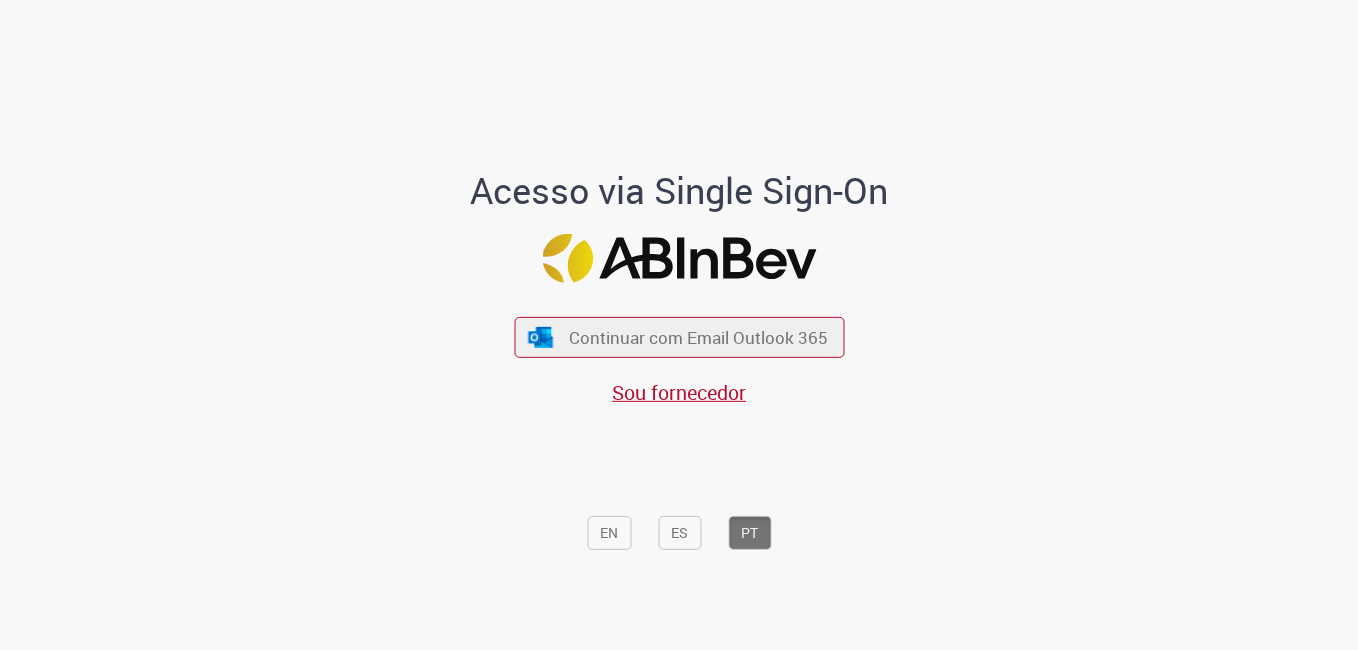 scroll, scrollTop: 0, scrollLeft: 0, axis: both 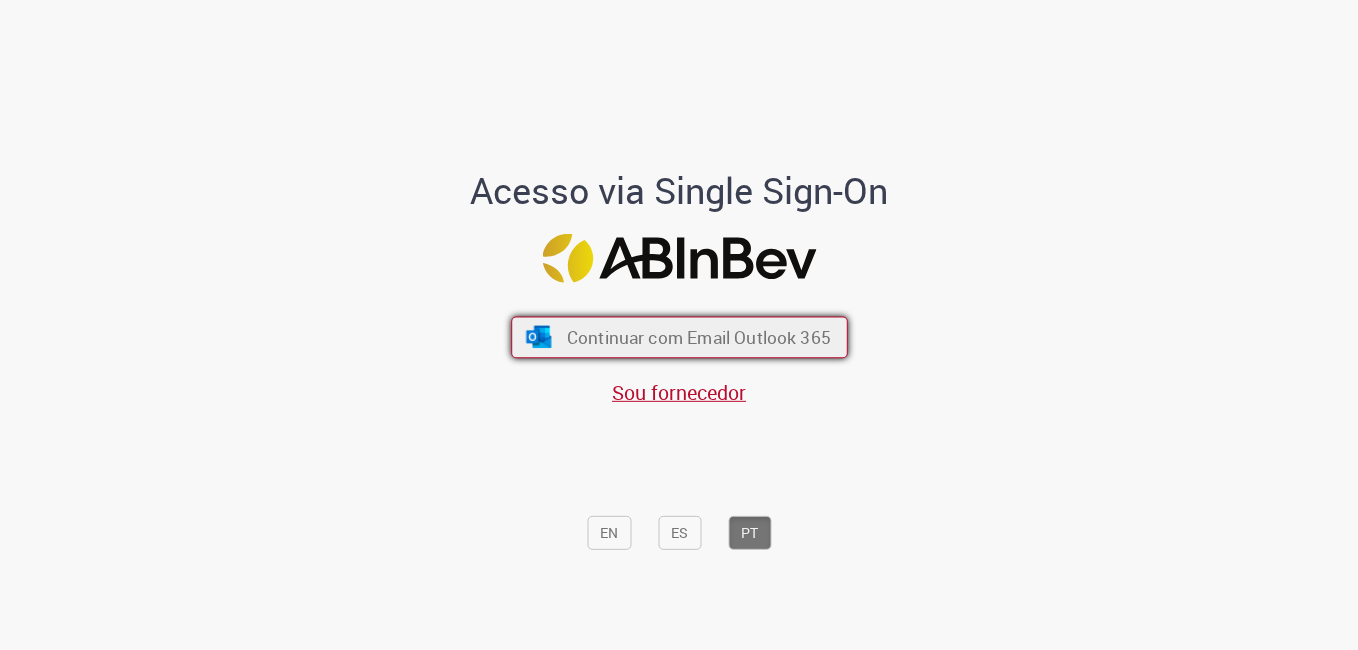 click on "Continuar com Email Outlook 365" at bounding box center [698, 337] 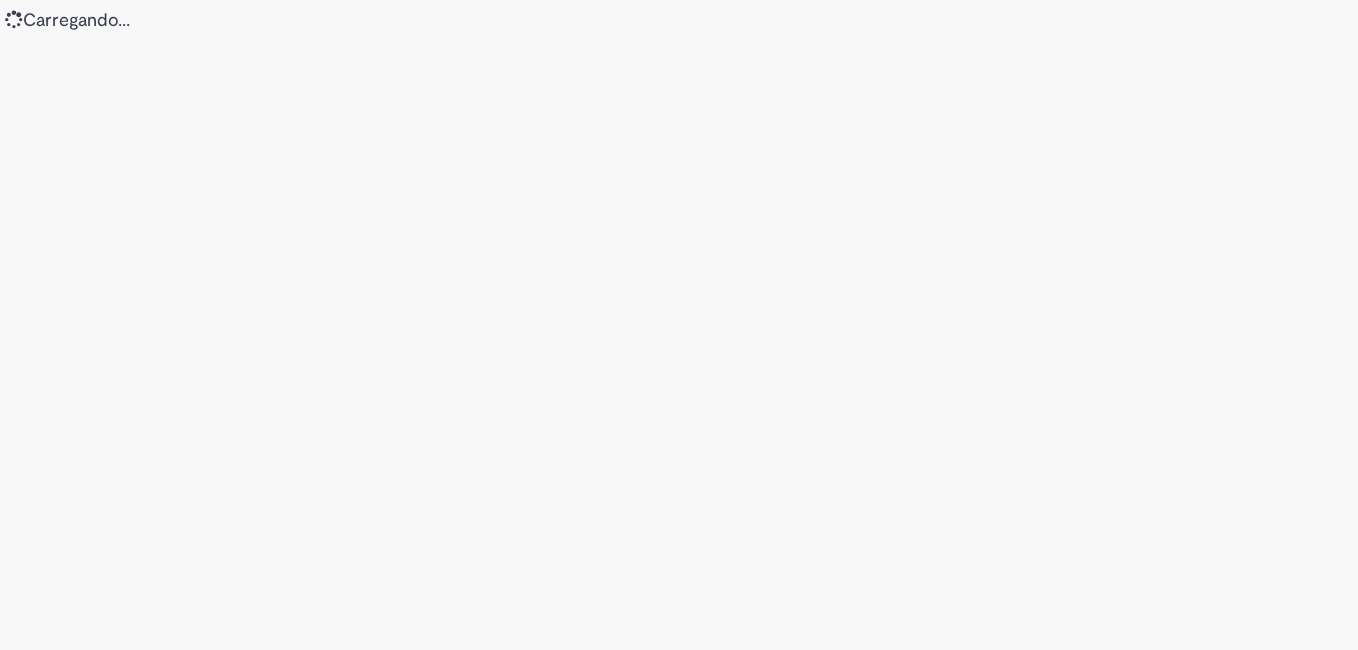 scroll, scrollTop: 0, scrollLeft: 0, axis: both 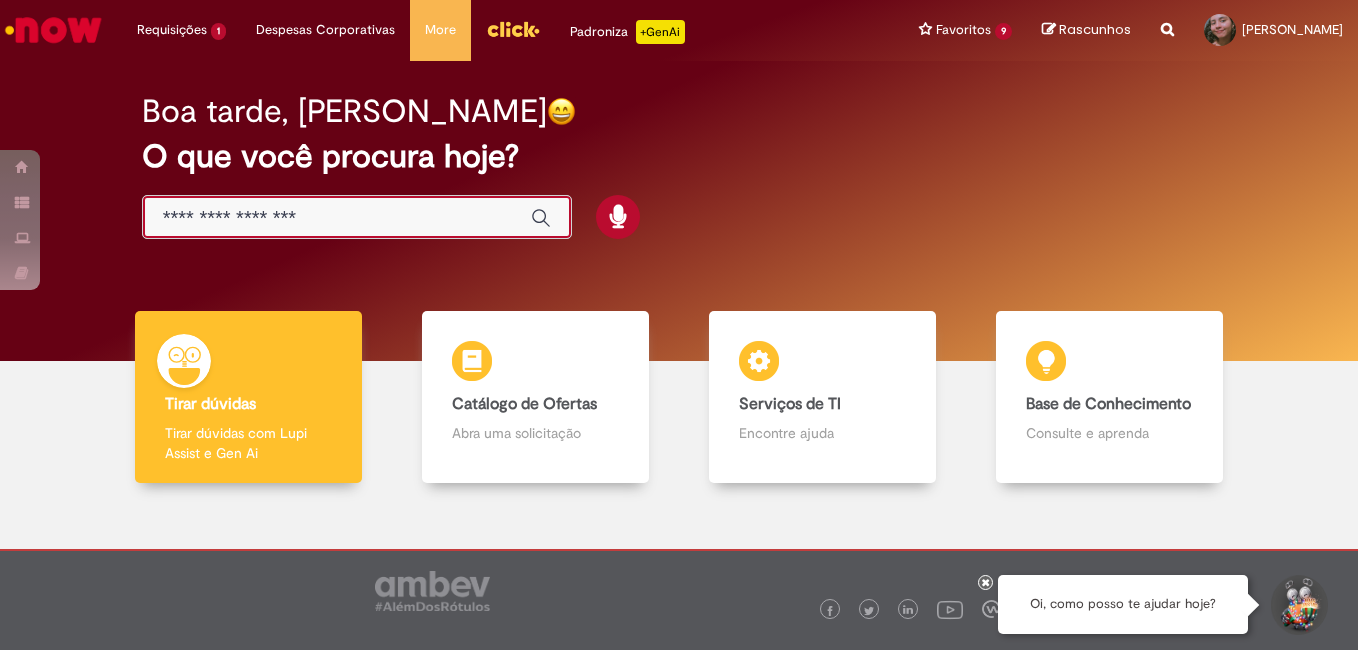 click at bounding box center [337, 218] 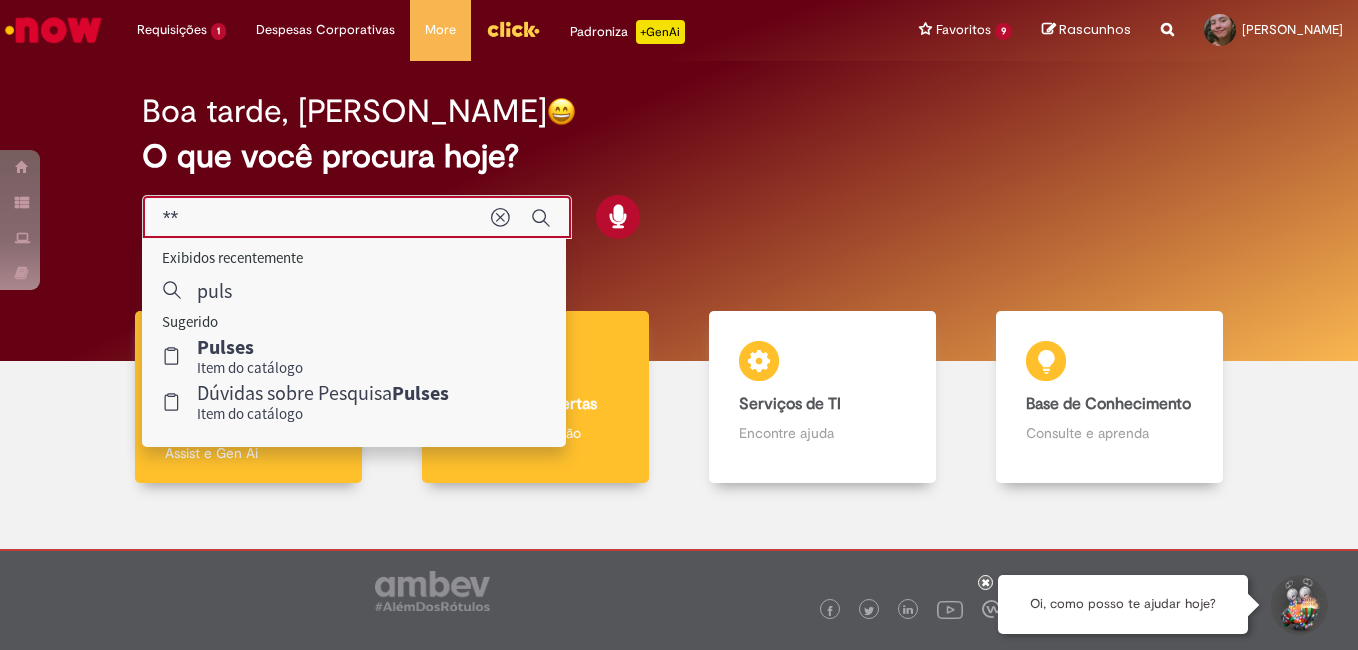 type on "*" 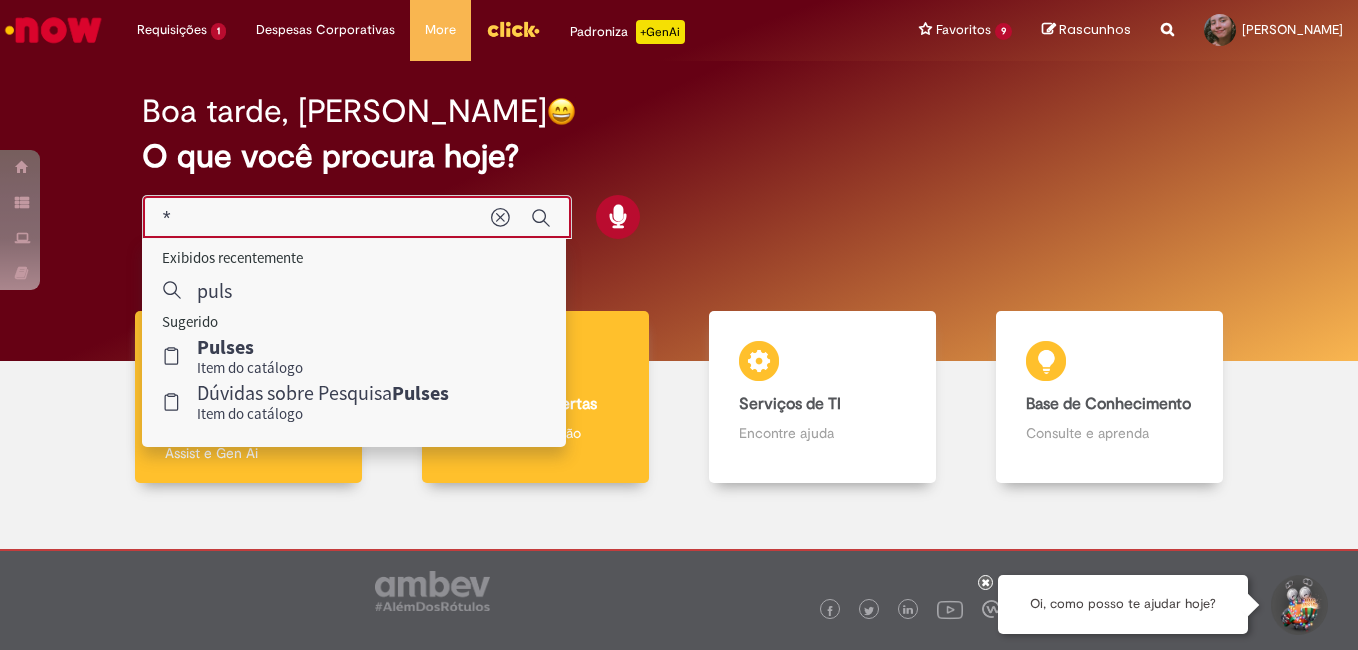 type 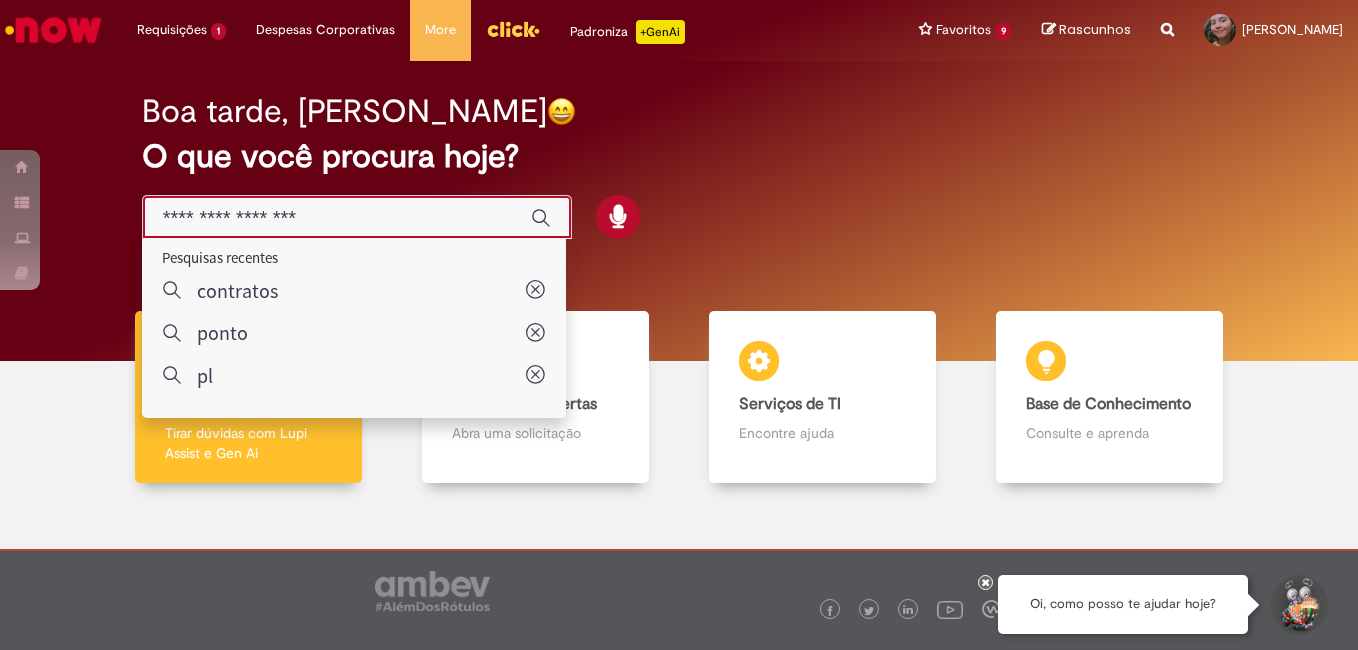 click on "Pular para o conteúdo da página
Requisições   1
Exibir Todas as Solicitações
Compras rápidas (Speed Buy)
9d atrás 9 dias atrás  R13232672
Requisições   1
Exibir Todas as Solicitações
Compras rápidas (Speed Buy)
9d atrás 9 dias atrás  R13232672
Despesas Corporativas
Minhas Despesas
Solicitar Adiantamento de Viagem
Solicitar Reembolso
Despesas Corporativas
Minhas Despesas
Solicitar Adiantamento de Viagem
Solicitar Reembolso
More
Minhas Pastas
Gestão de acessos
Solicitar Compra
Colabora
More
Minhas Pastas
Gestão de acessos" at bounding box center (679, 325) 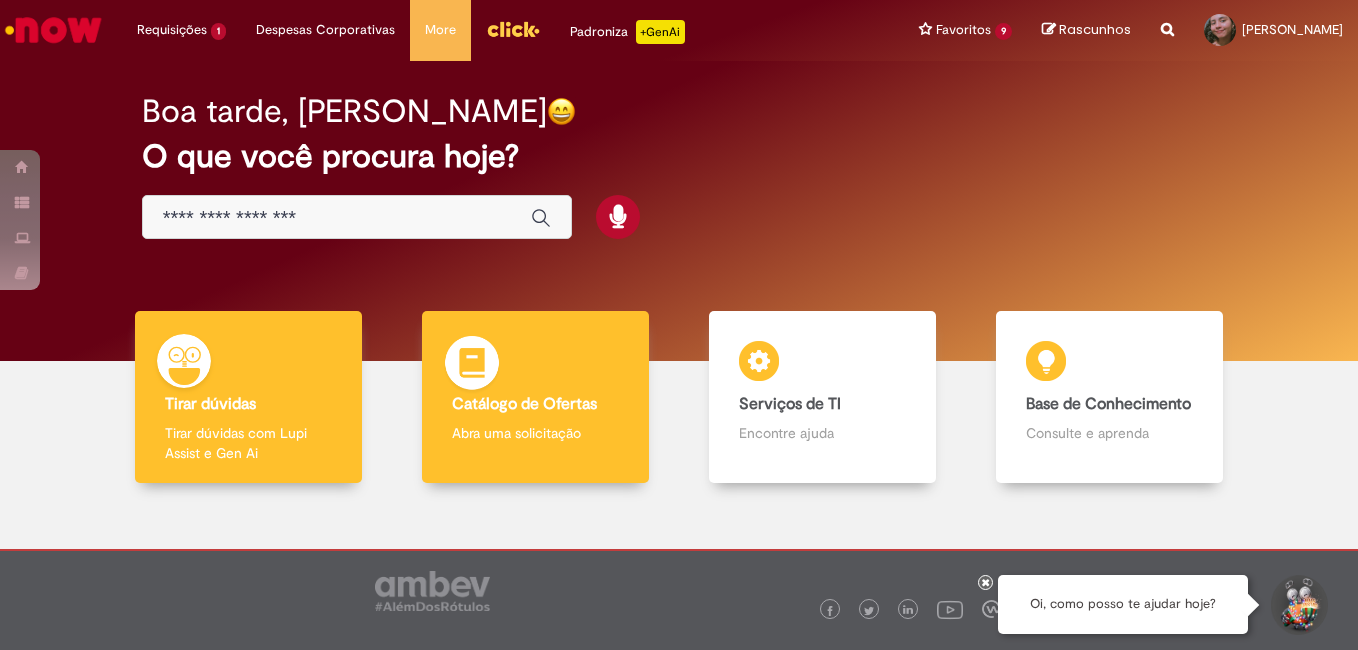 click on "Catálogo de Ofertas" at bounding box center [524, 404] 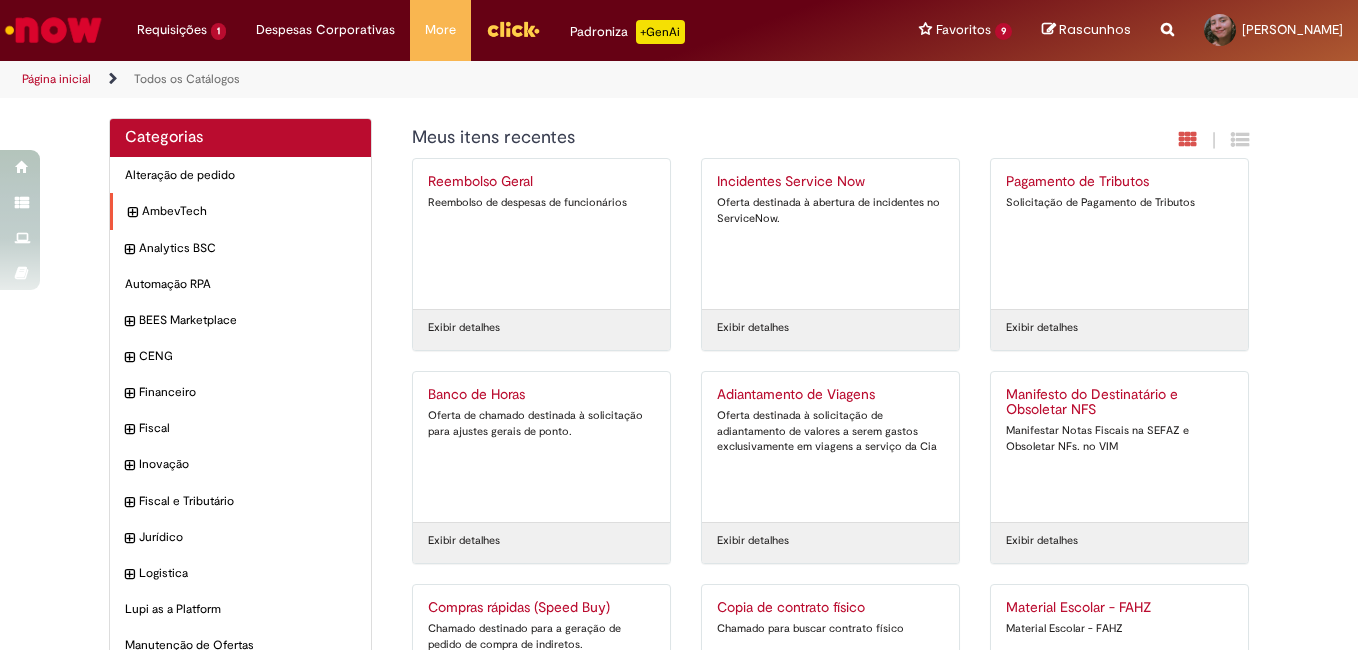 click at bounding box center [132, 213] 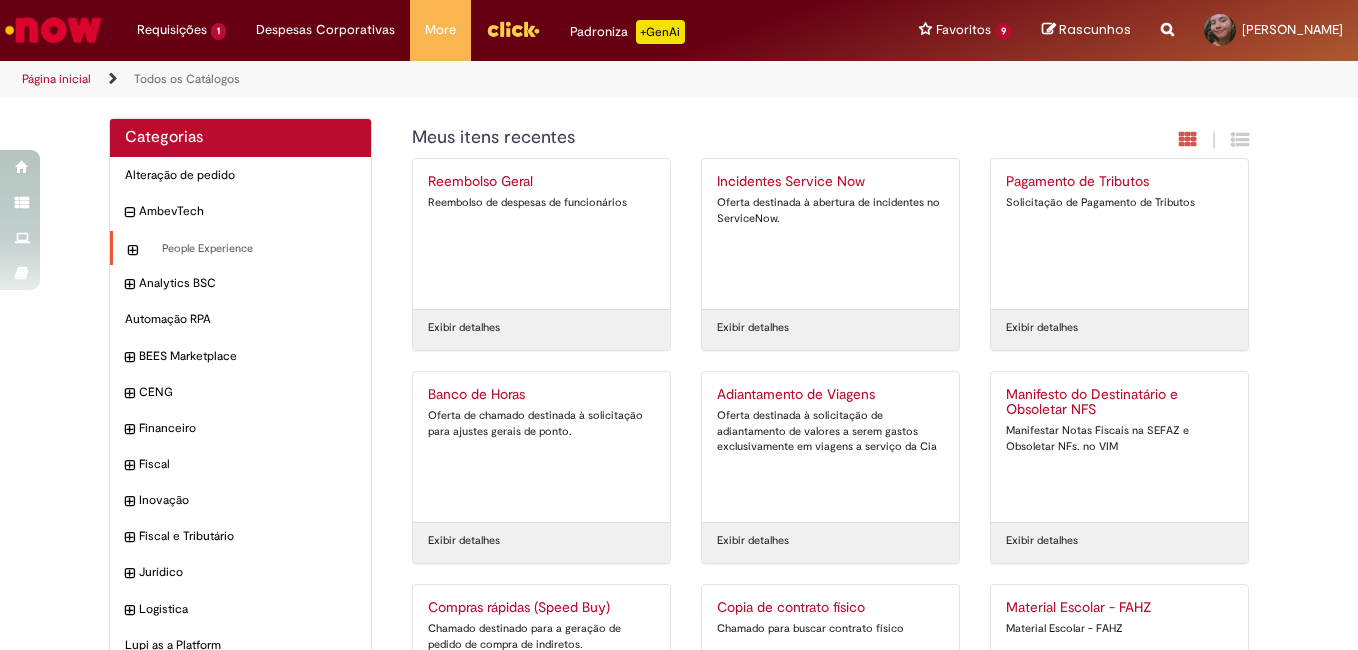 click at bounding box center (132, 251) 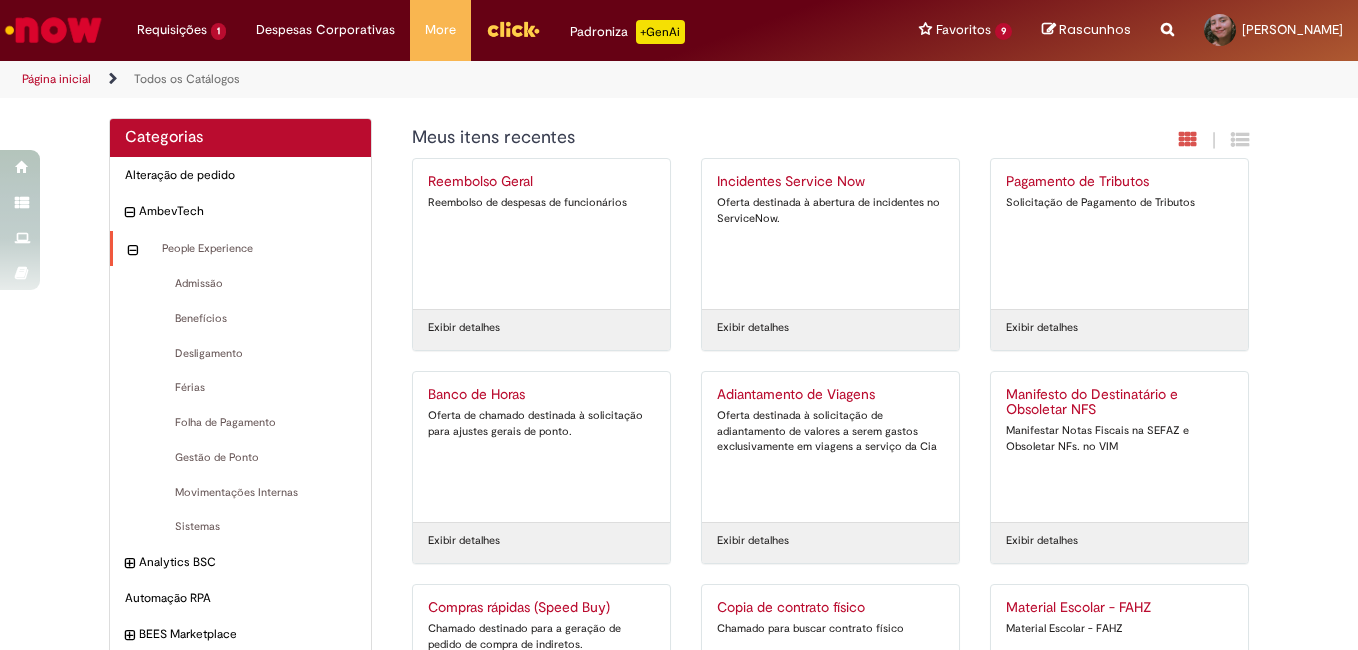 click on "People Experience
Itens" at bounding box center (240, 249) 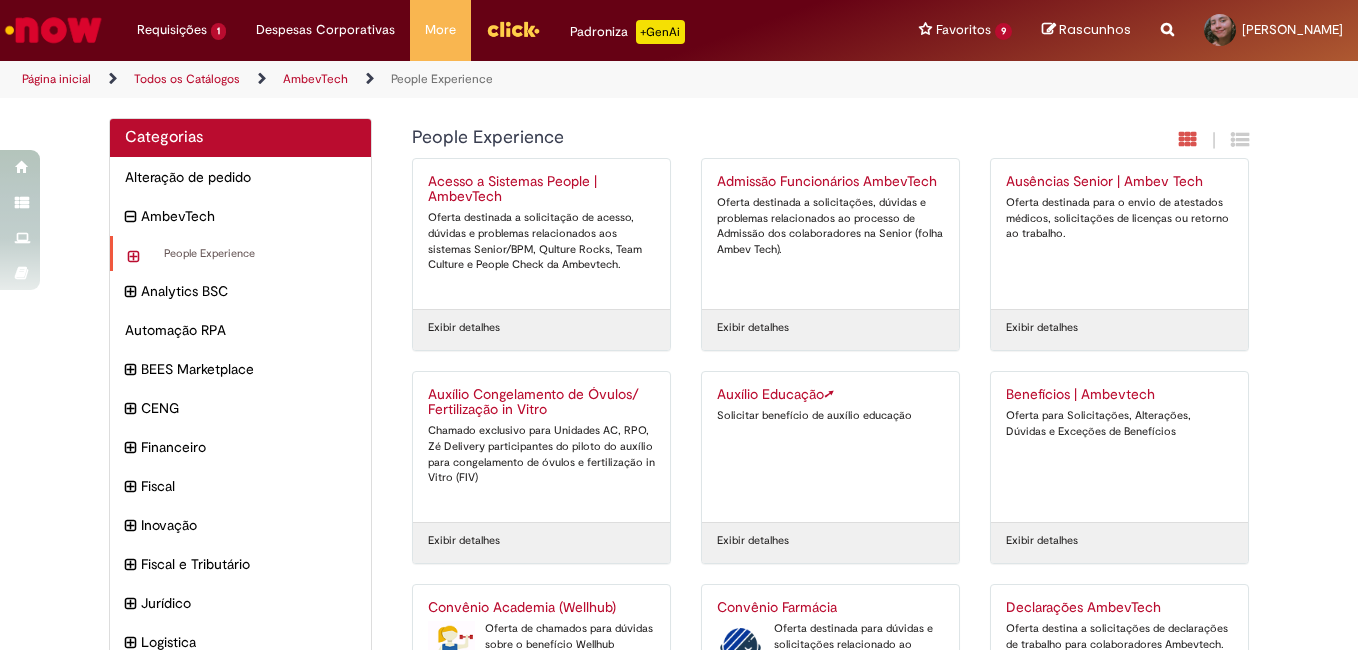 click at bounding box center (133, 257) 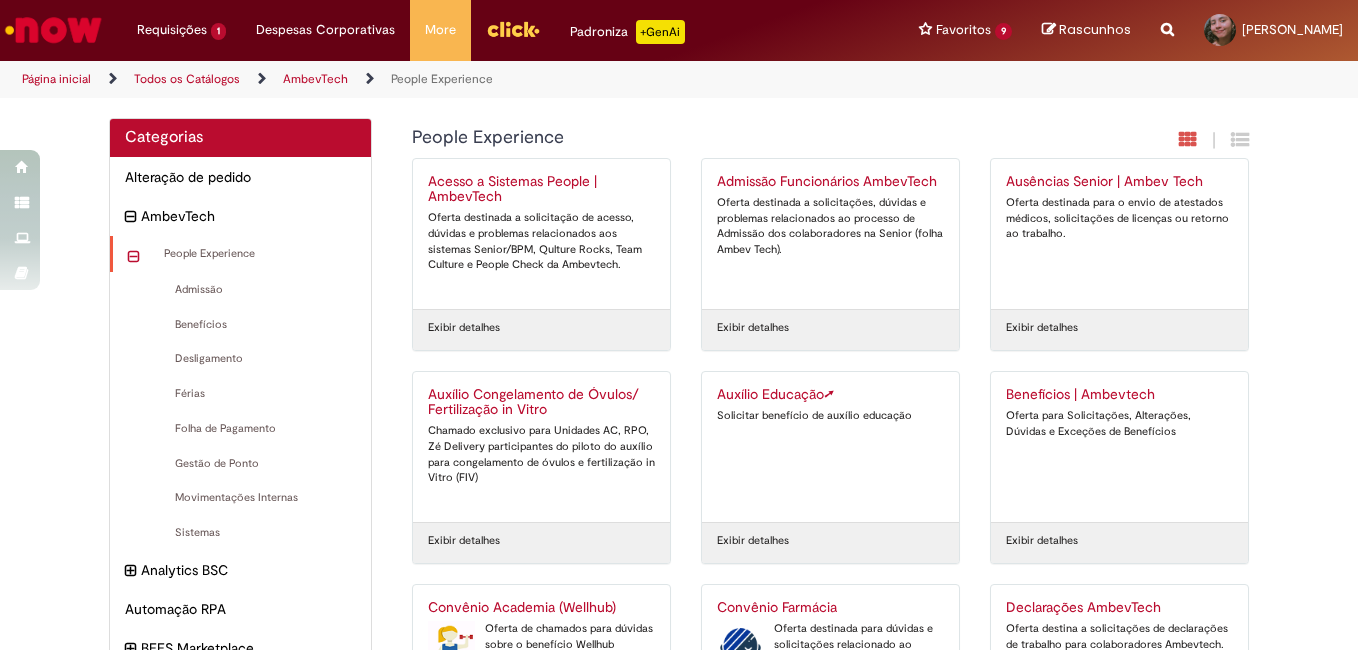 click at bounding box center [133, 257] 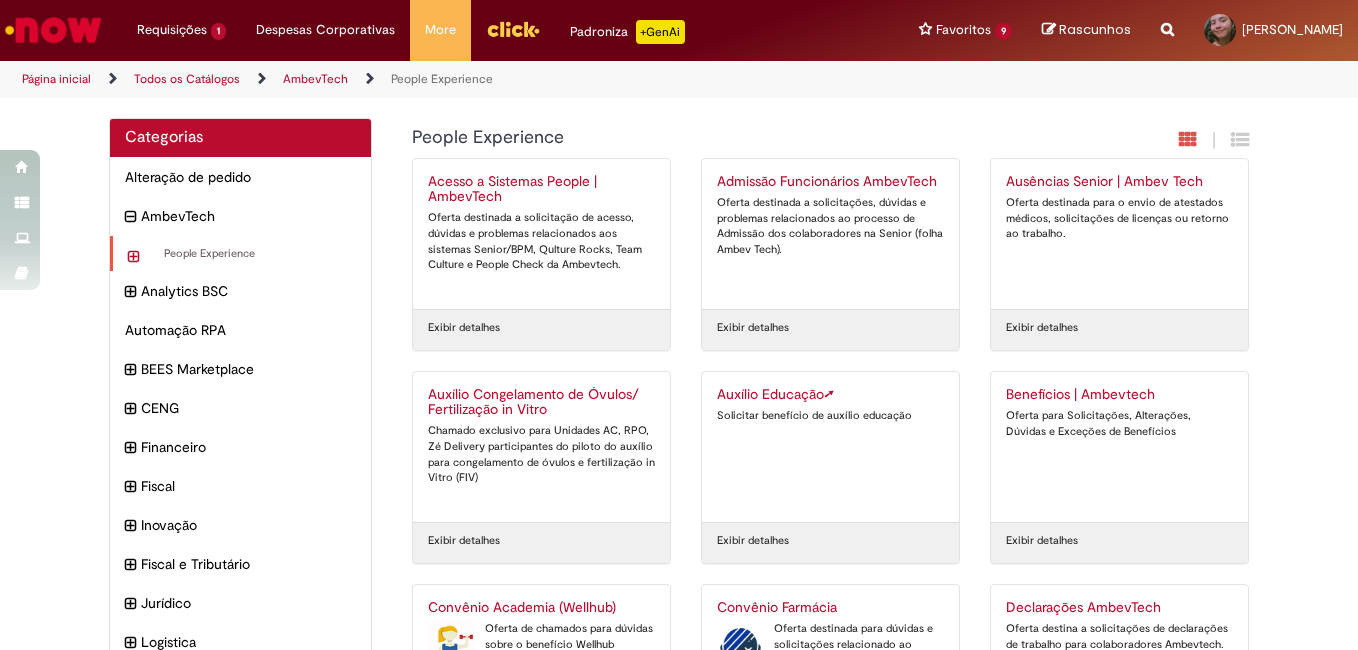 click at bounding box center [133, 257] 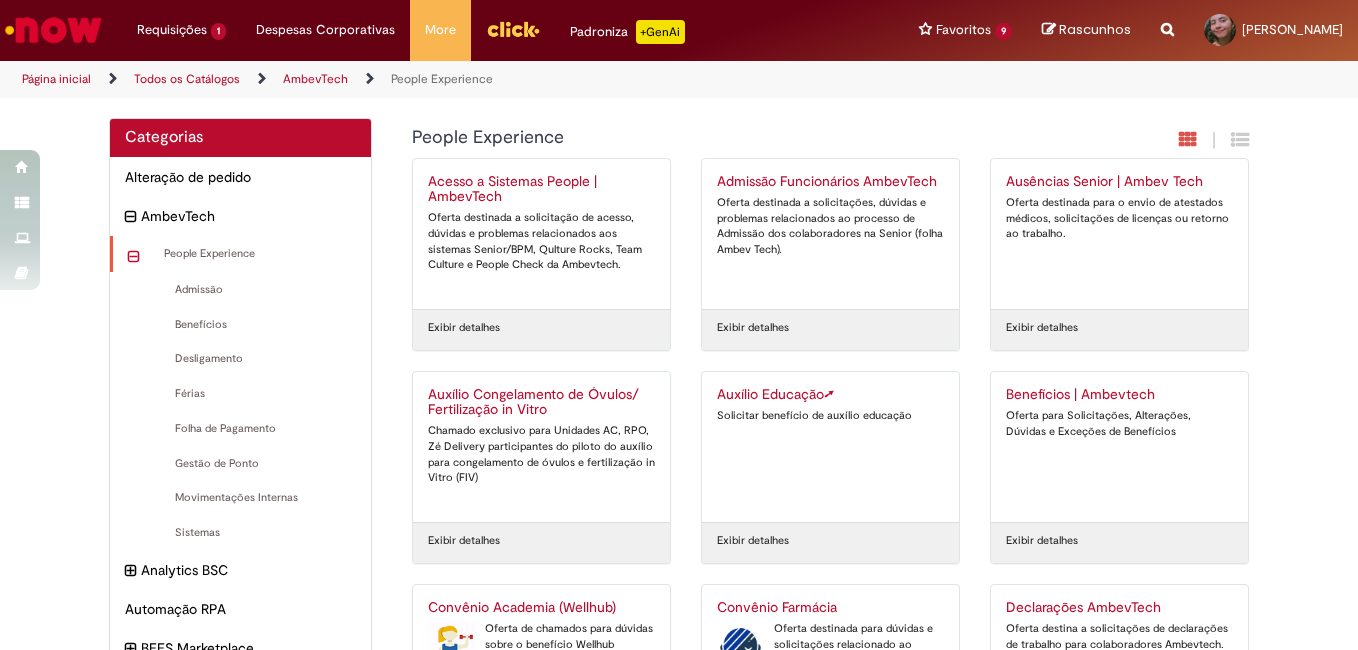 click at bounding box center (133, 257) 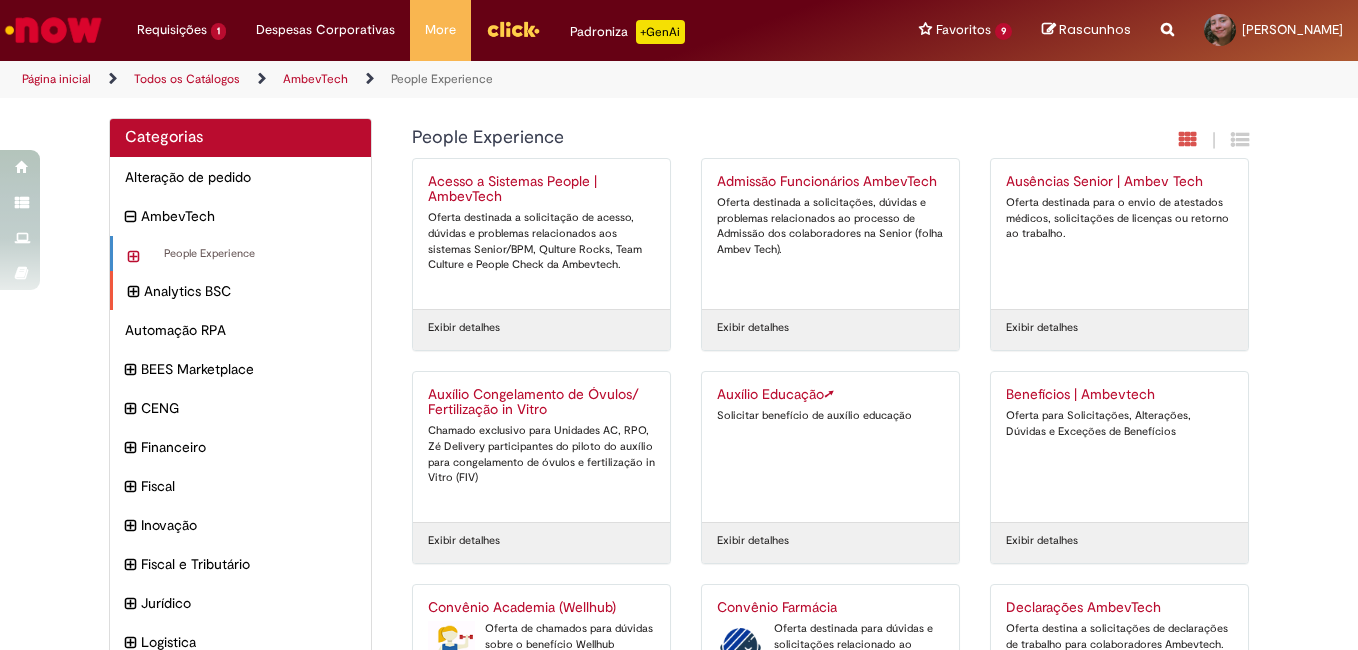 click at bounding box center (133, 292) 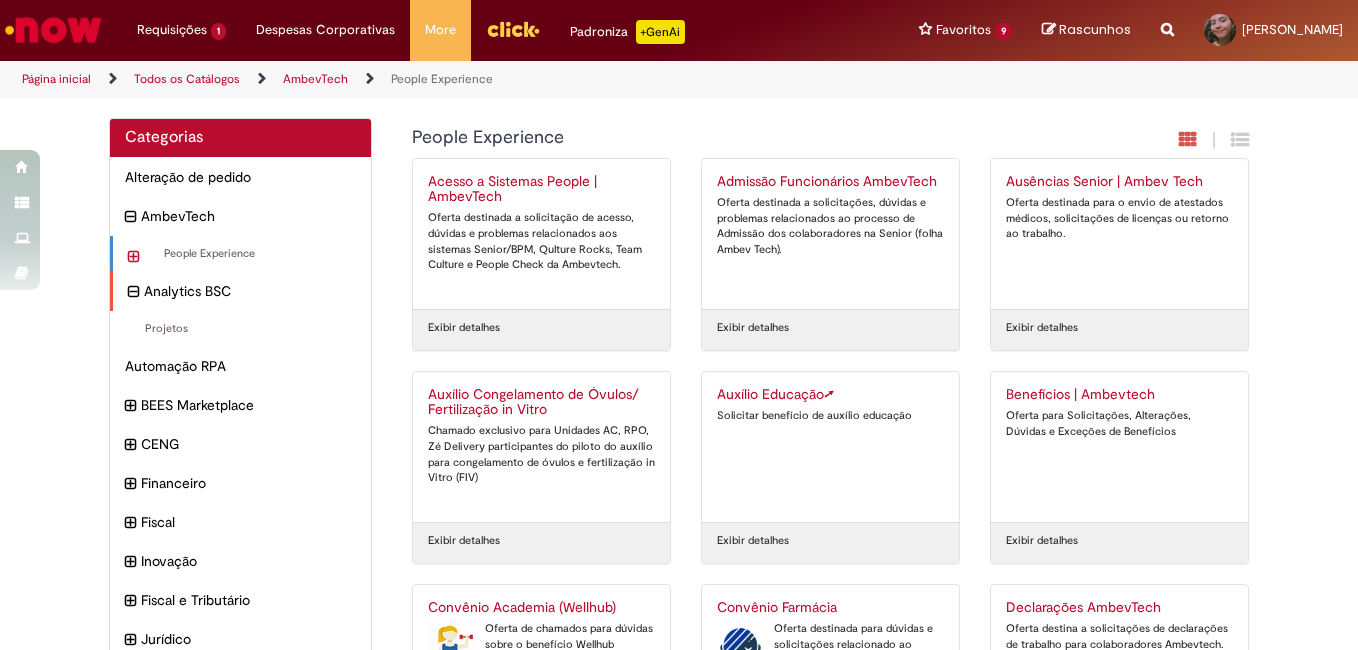 click at bounding box center (133, 292) 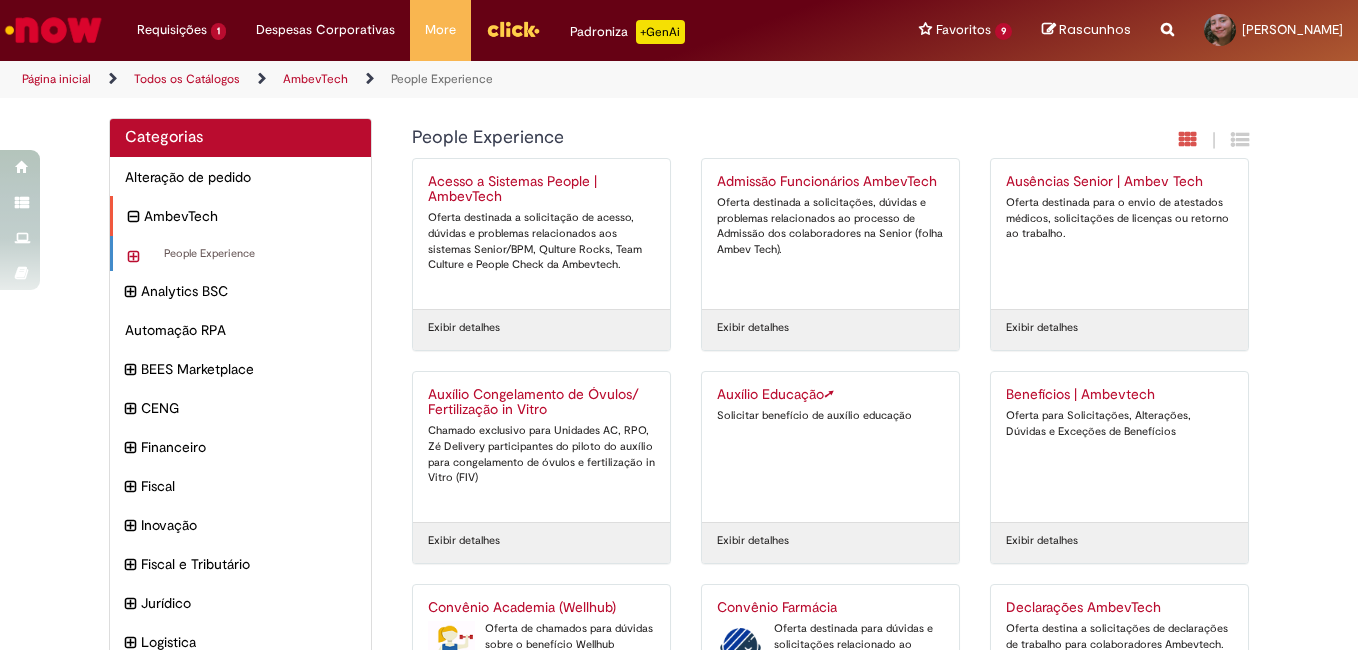 click on "AmbevTech
Itens" at bounding box center [240, 216] 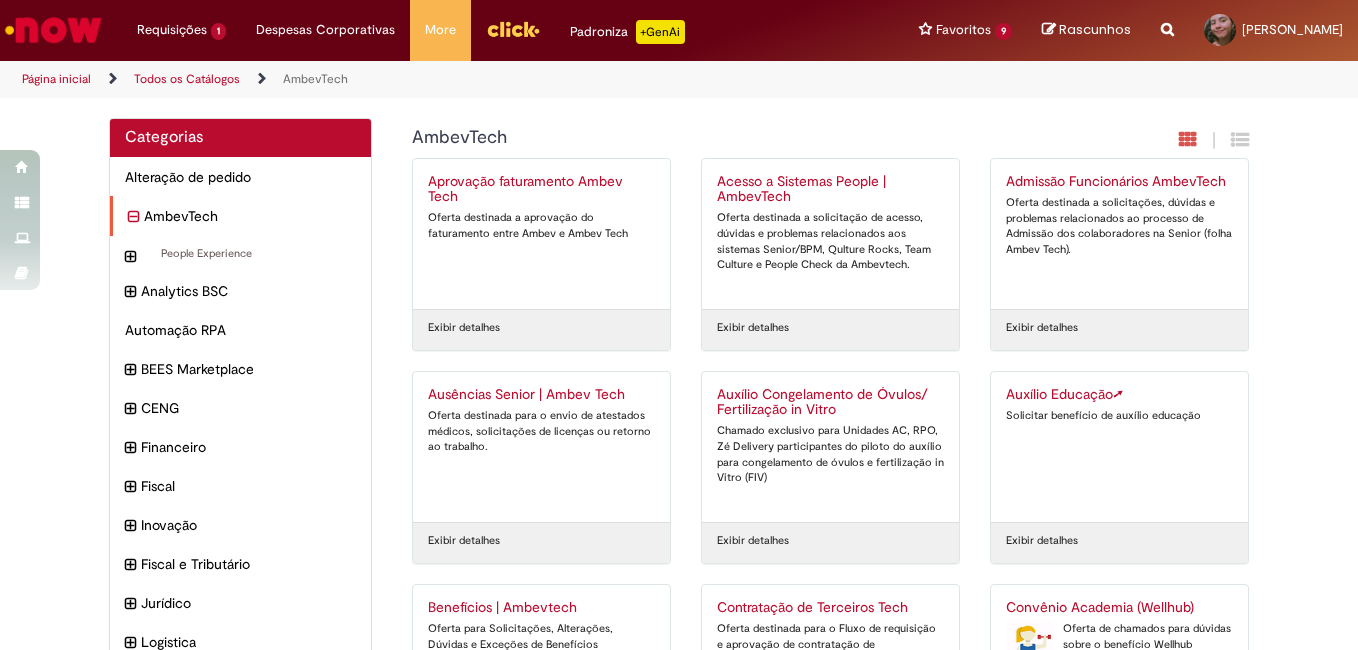 click on "AmbevTech
Itens" at bounding box center (240, 216) 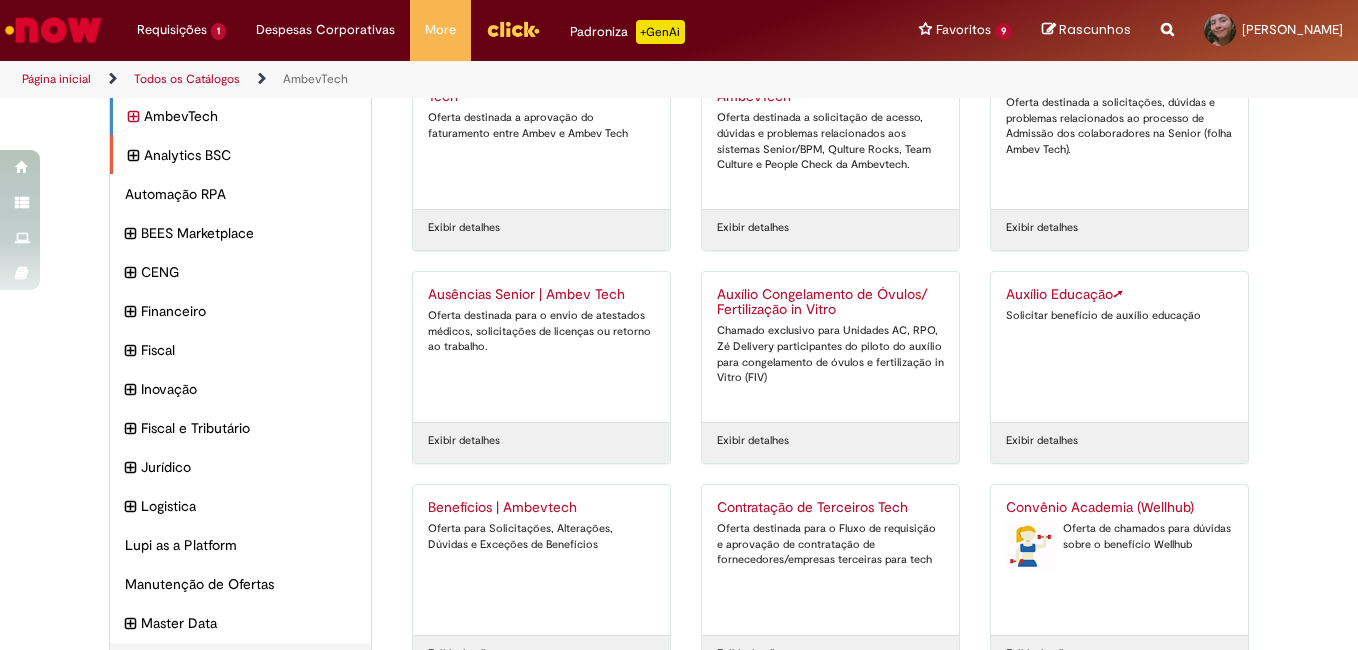 scroll, scrollTop: 200, scrollLeft: 0, axis: vertical 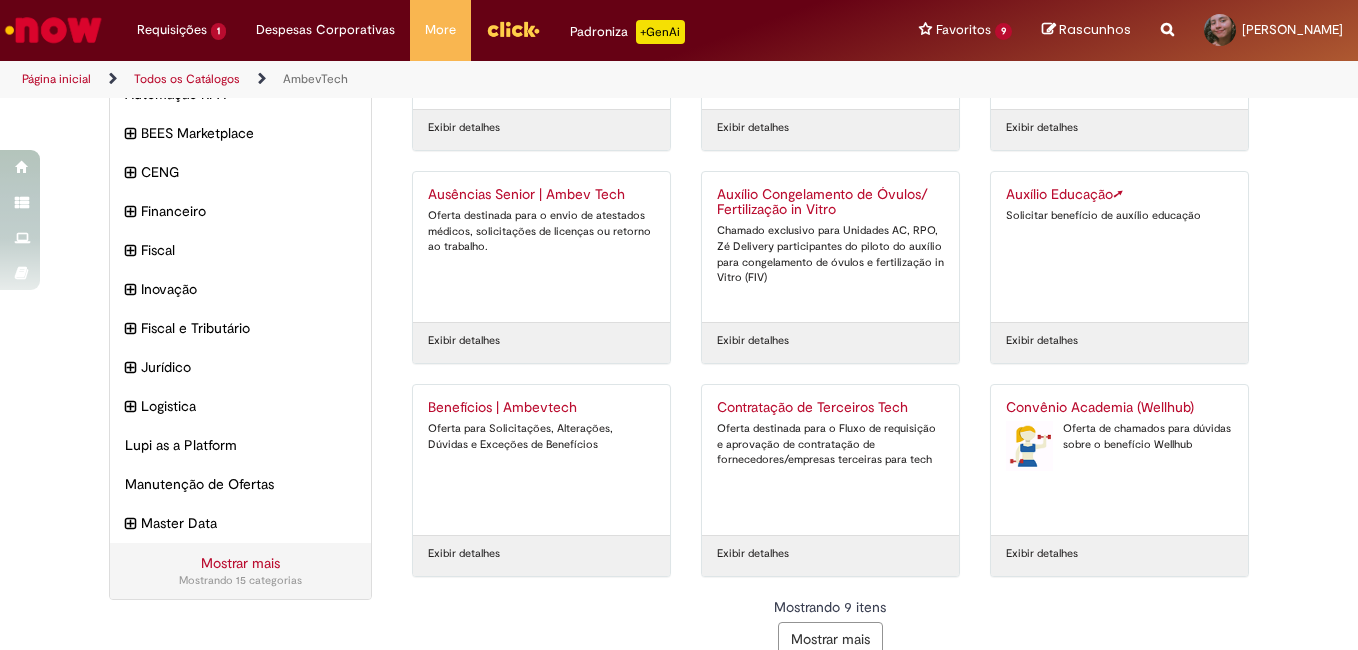 click on "Mostrar mais" at bounding box center (240, 563) 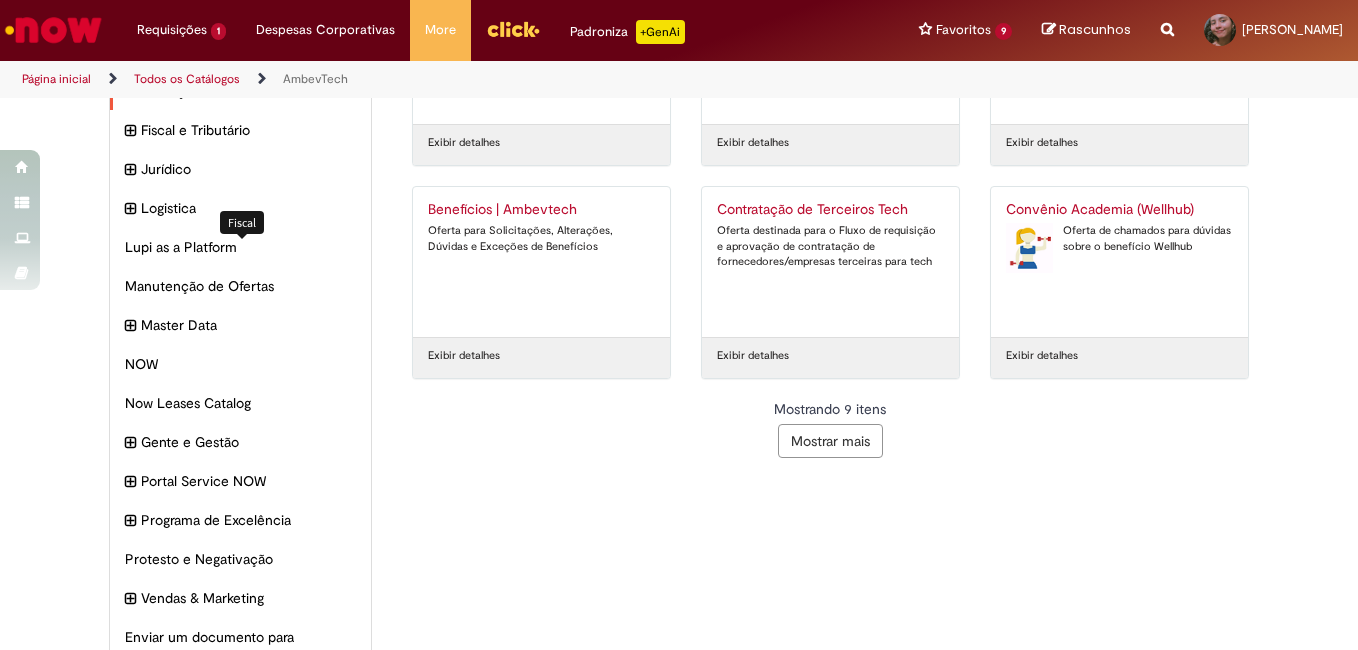 scroll, scrollTop: 498, scrollLeft: 0, axis: vertical 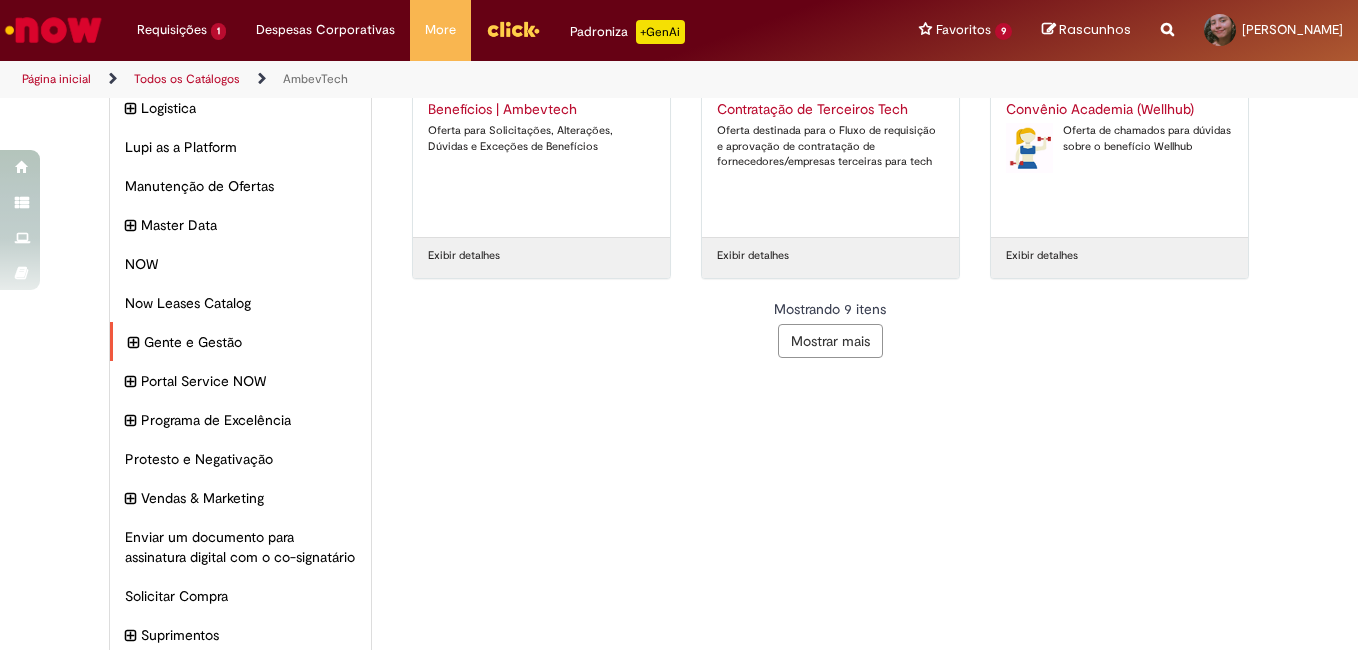 click at bounding box center [133, 343] 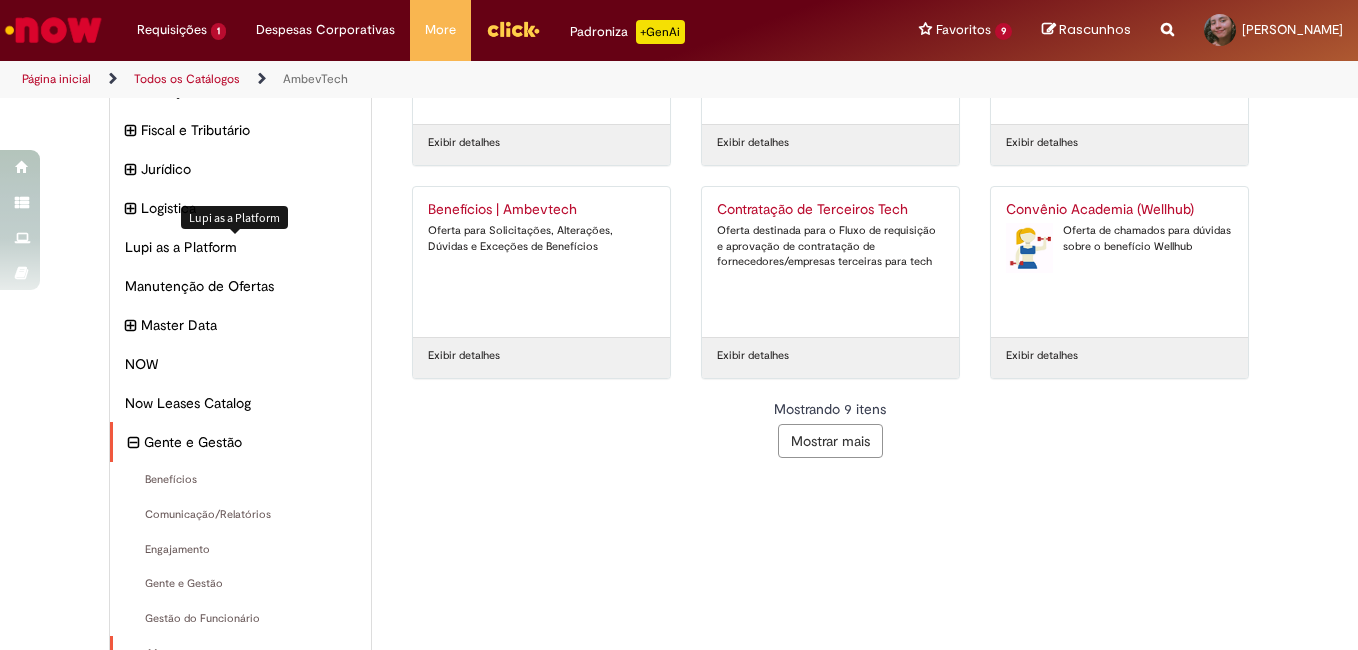 scroll, scrollTop: 0, scrollLeft: 0, axis: both 